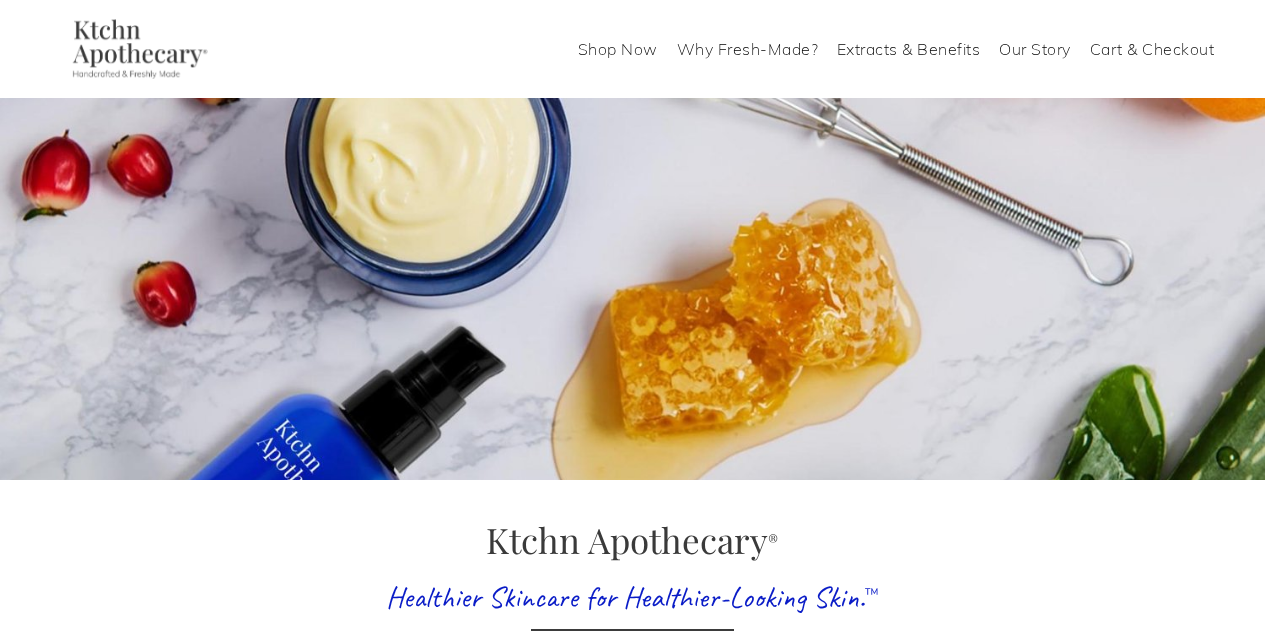 scroll, scrollTop: 71, scrollLeft: 0, axis: vertical 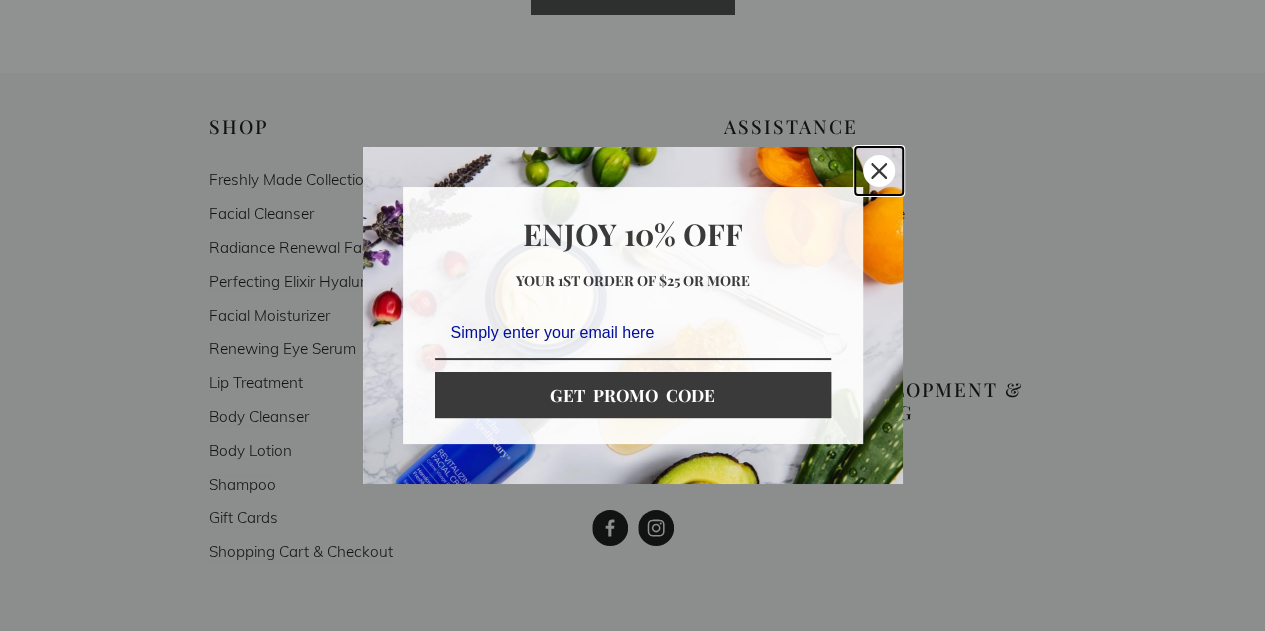 click 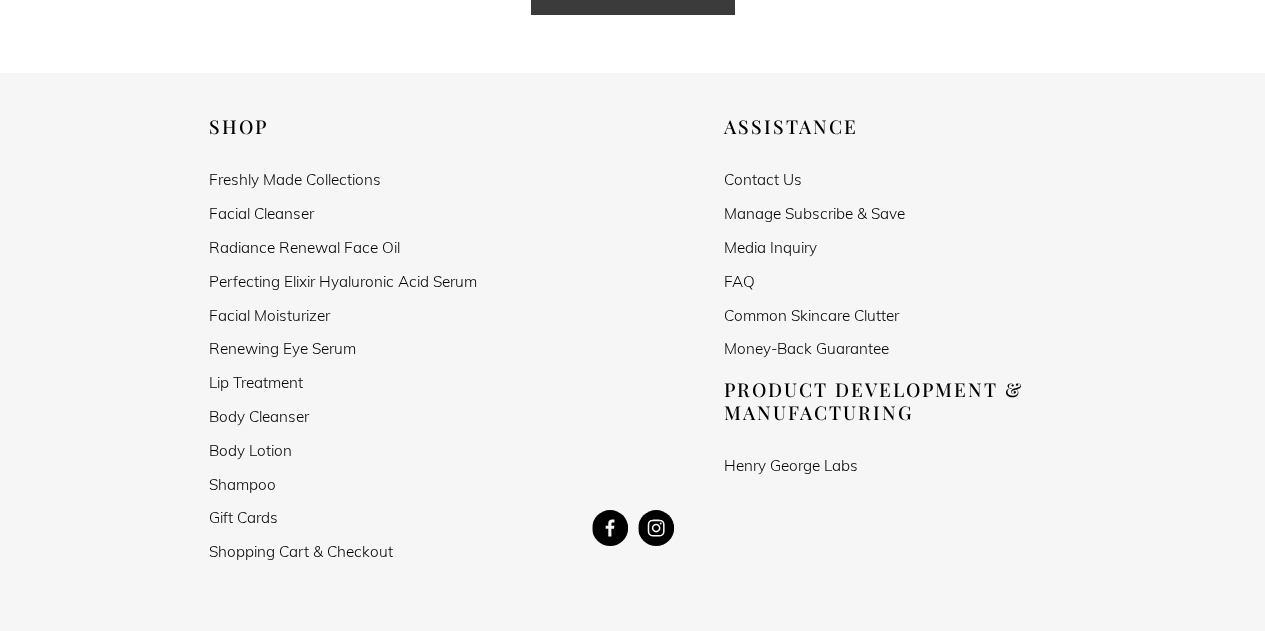 click on "FAQ" at bounding box center [739, 281] 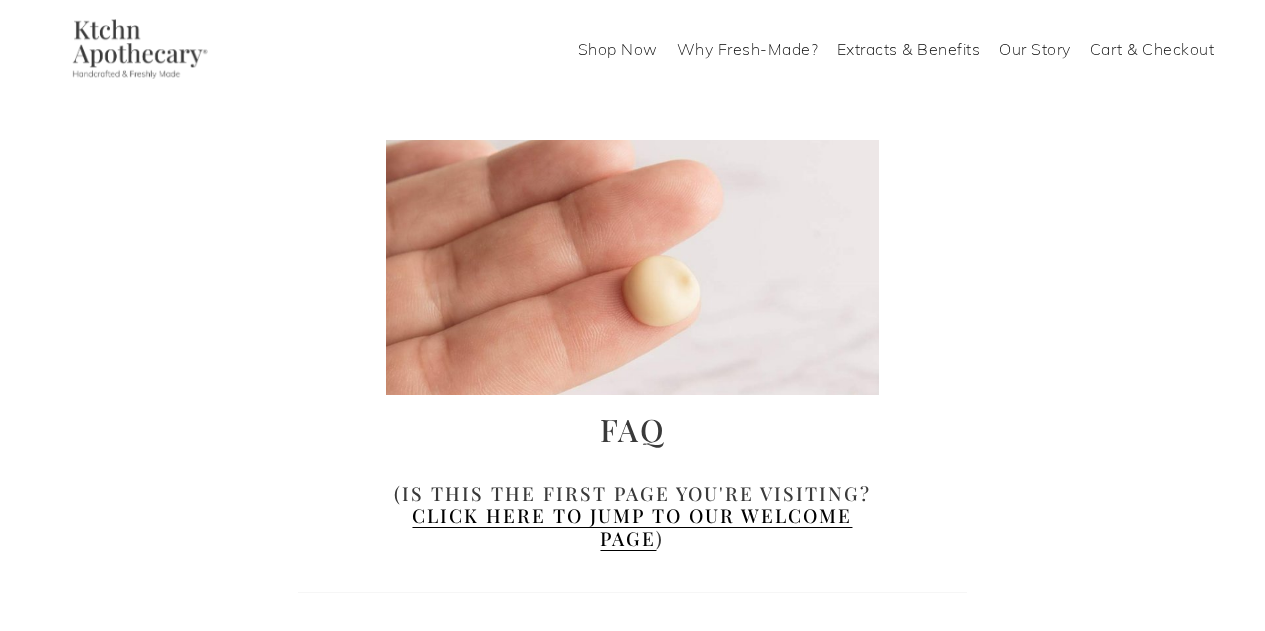 scroll, scrollTop: 0, scrollLeft: 0, axis: both 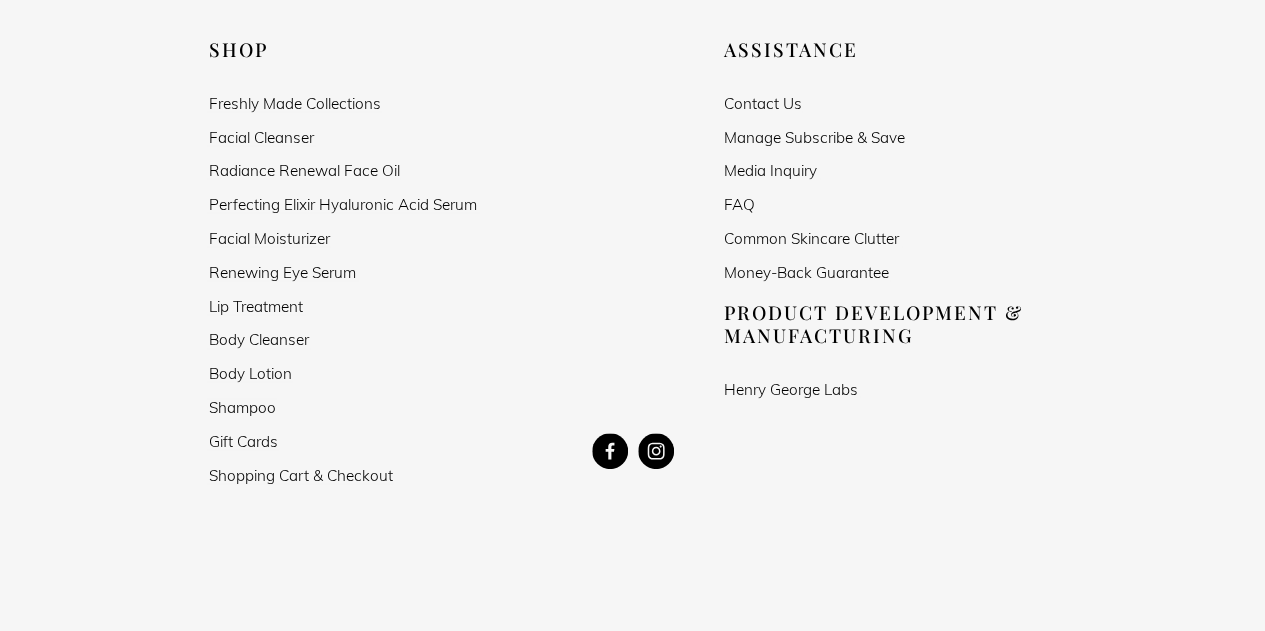 click on "Contact Us" at bounding box center [763, 103] 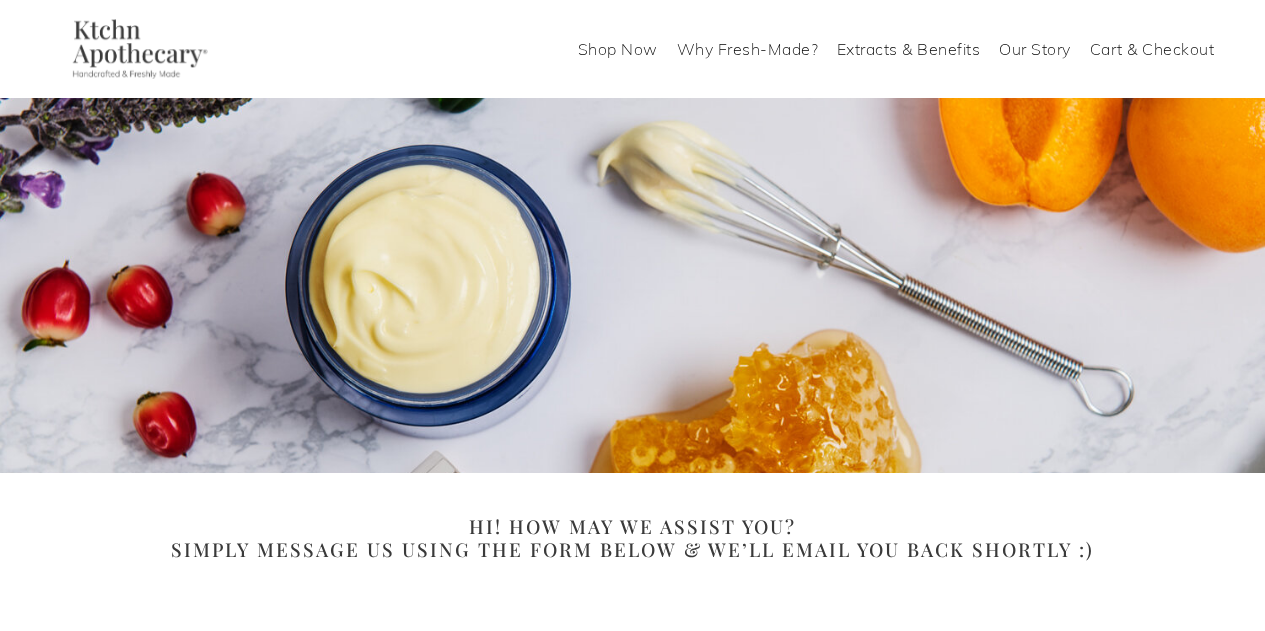 scroll, scrollTop: 0, scrollLeft: 0, axis: both 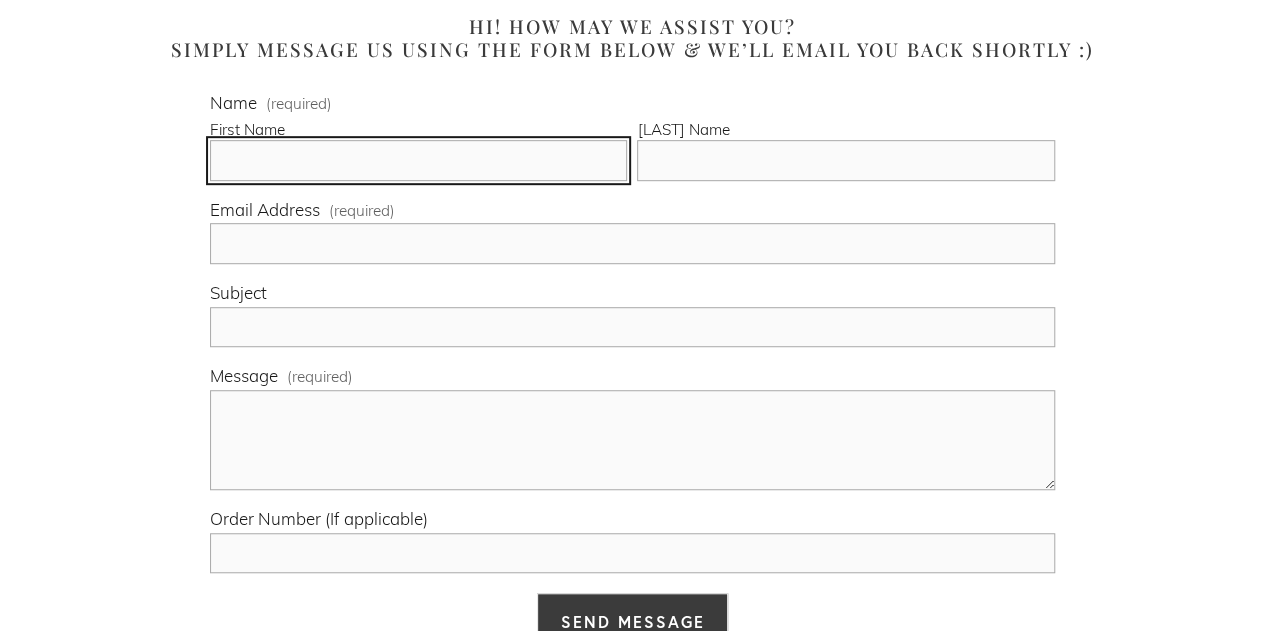 click on "First Name" at bounding box center (418, 160) 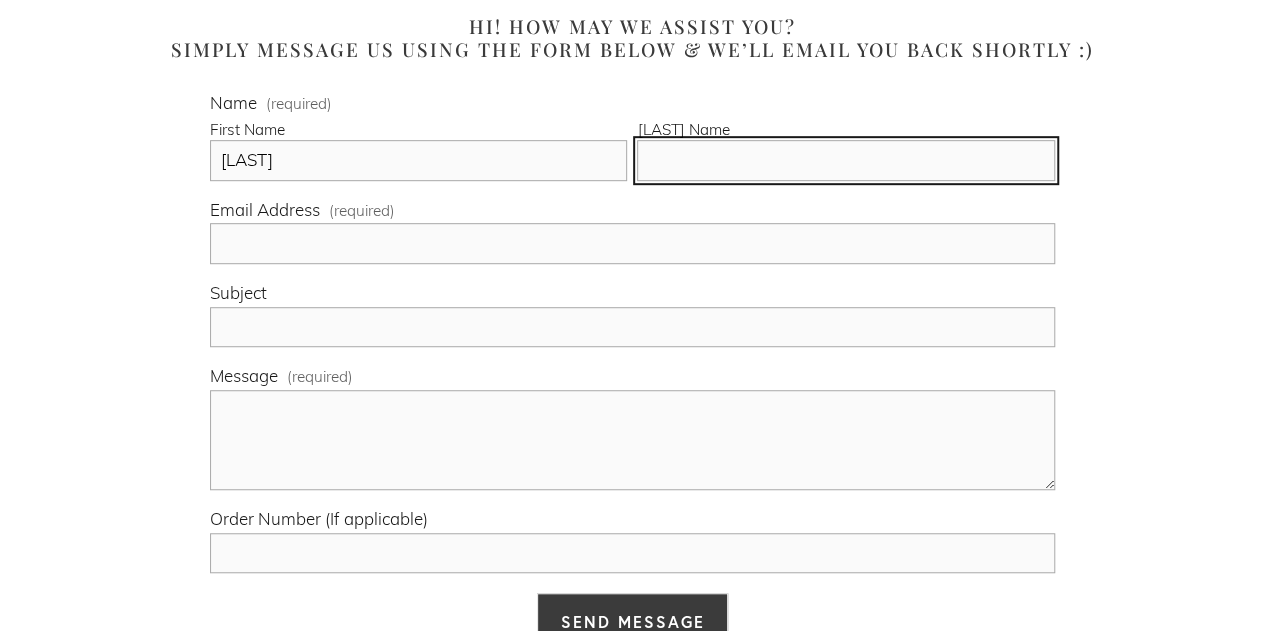 type on "[LAST]" 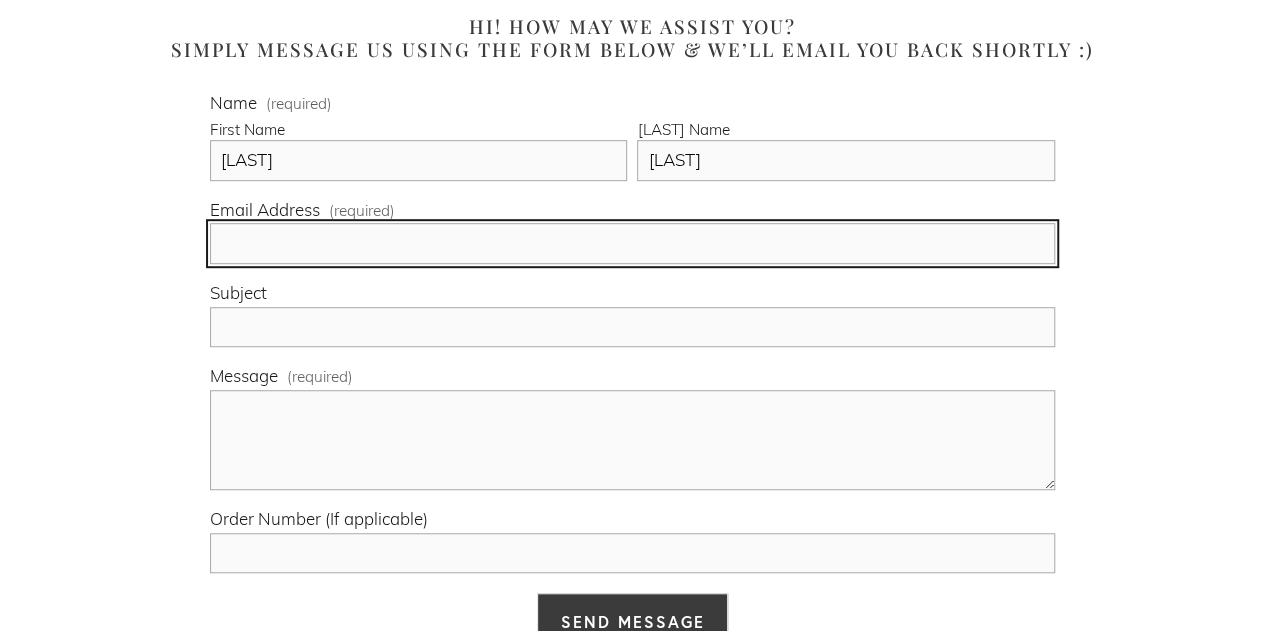 click on "Email Address (required)" at bounding box center (632, 243) 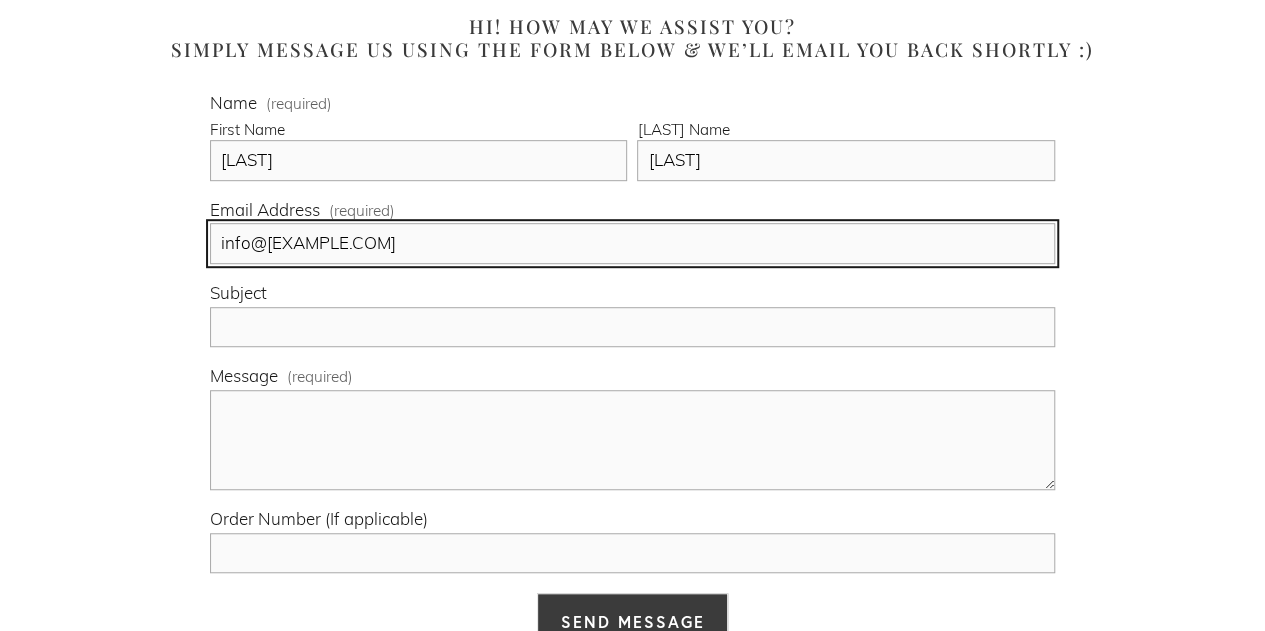 type on "info@[EXAMPLE.COM]" 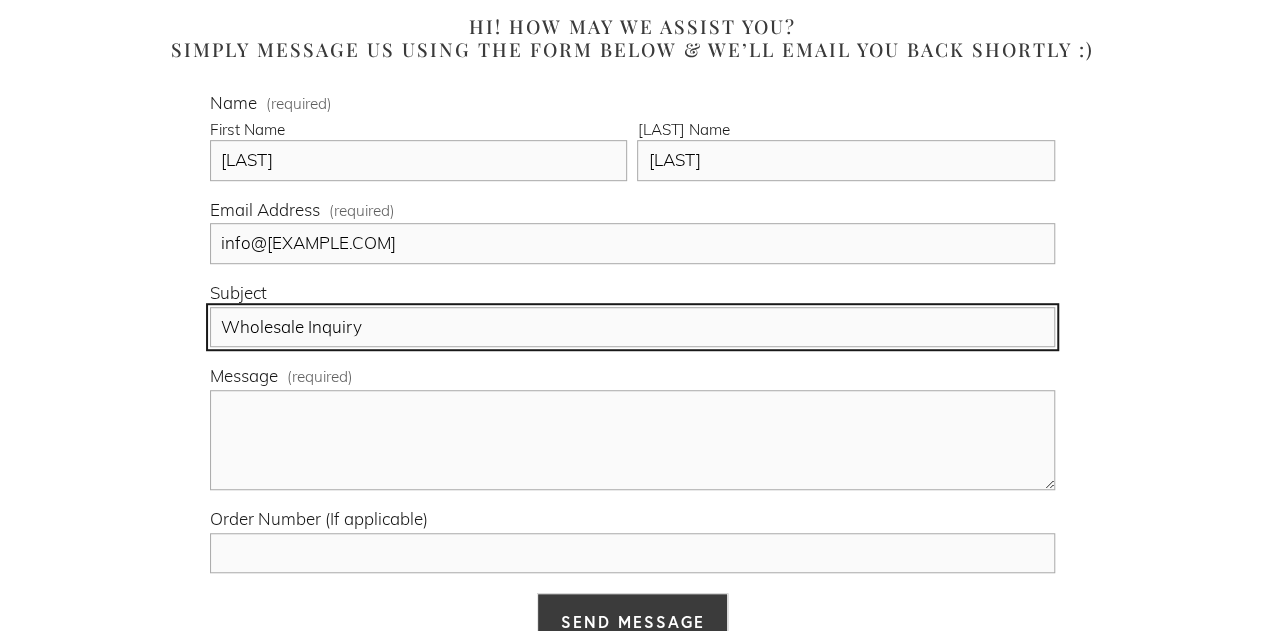 type on "Wholesale Inquiry" 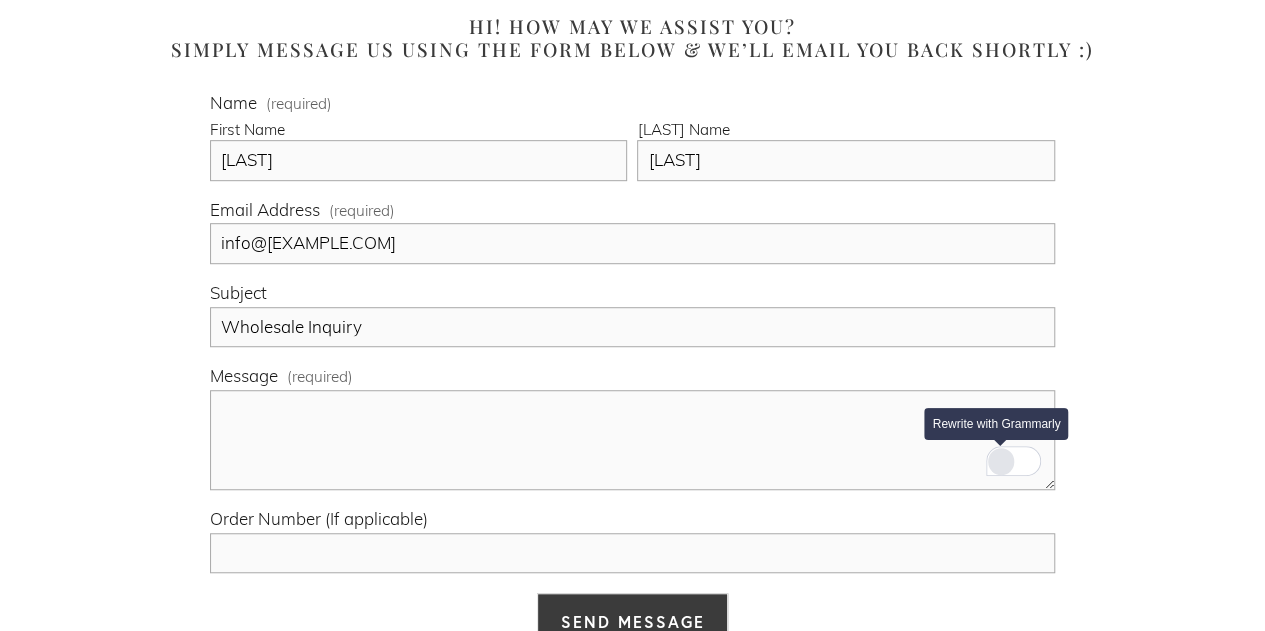 click at bounding box center [1001, 461] 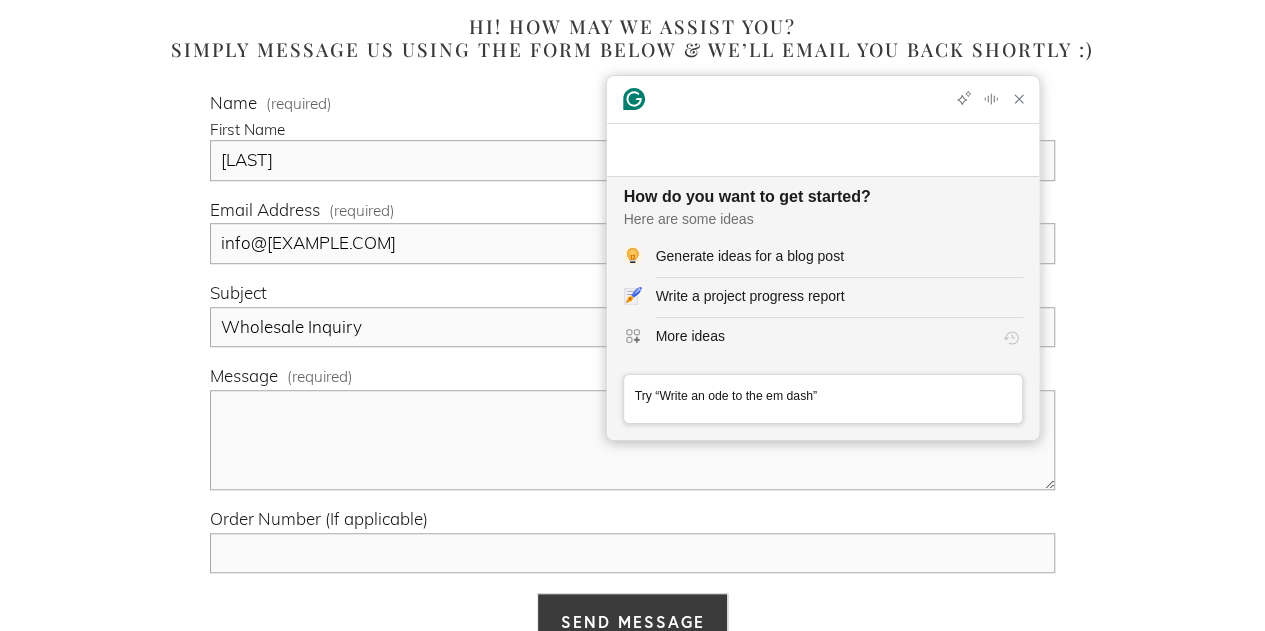 scroll, scrollTop: 0, scrollLeft: 0, axis: both 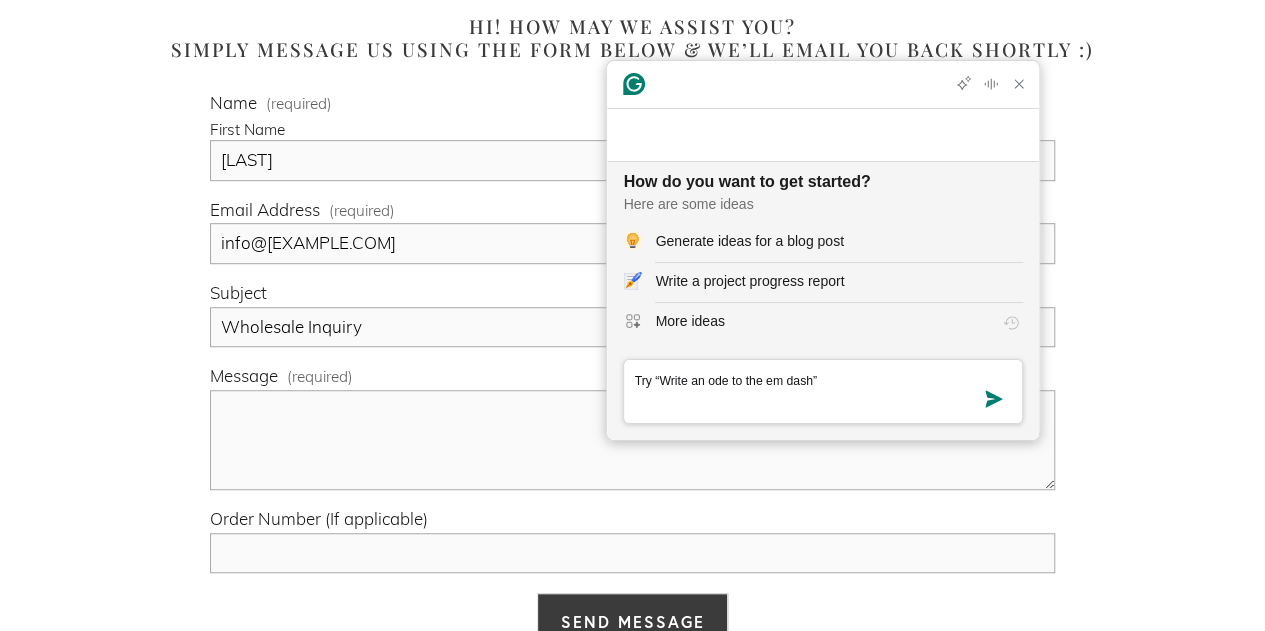 type on "ktchen apothecary" 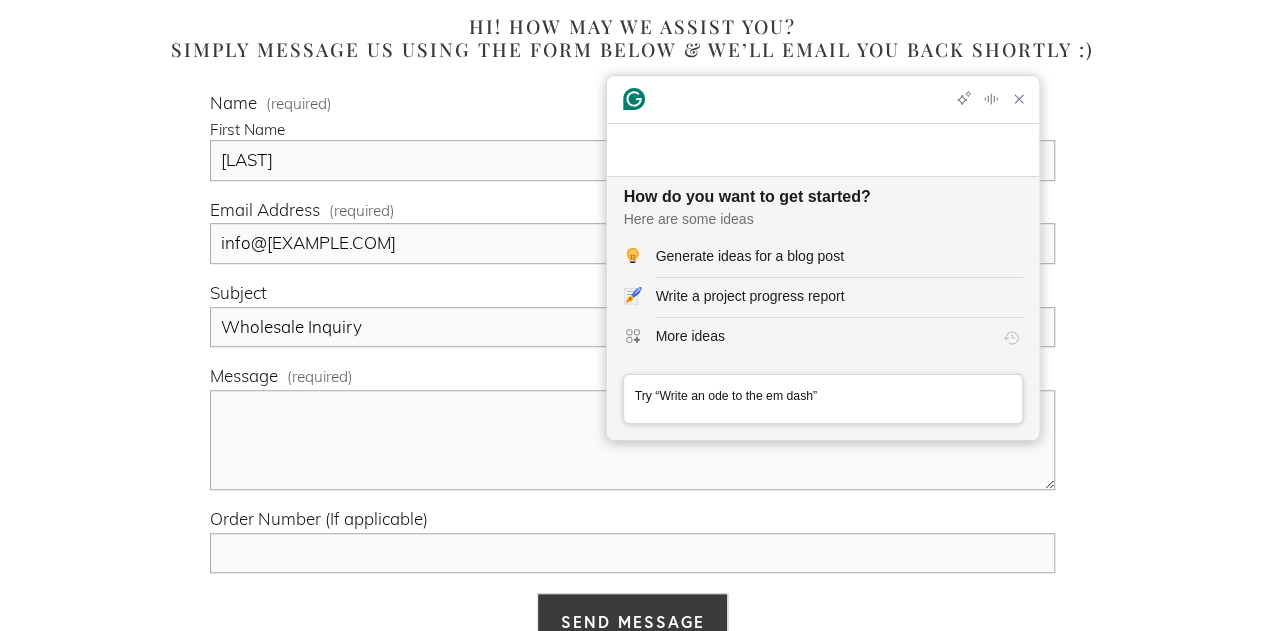 paste on "I am interested in the red light activation serum, so find out if they do wholesale and what the minimum order is....." 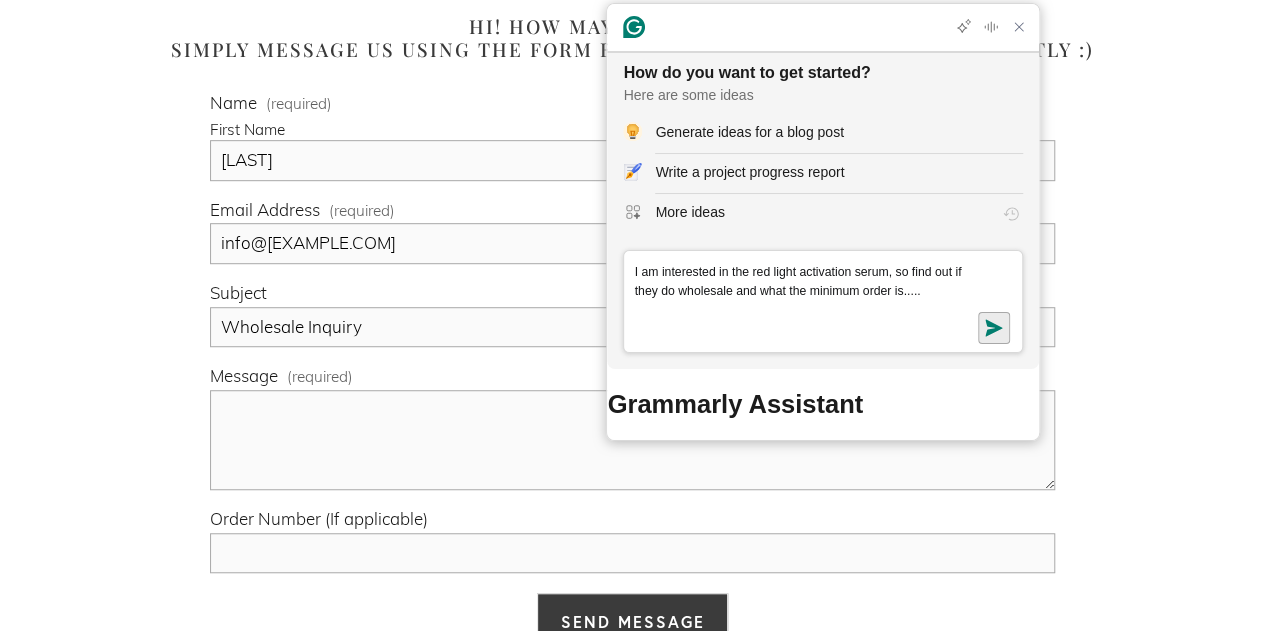 type on "I am interested in the red light activation serum, so find out if they do wholesale and what the minimum order is....." 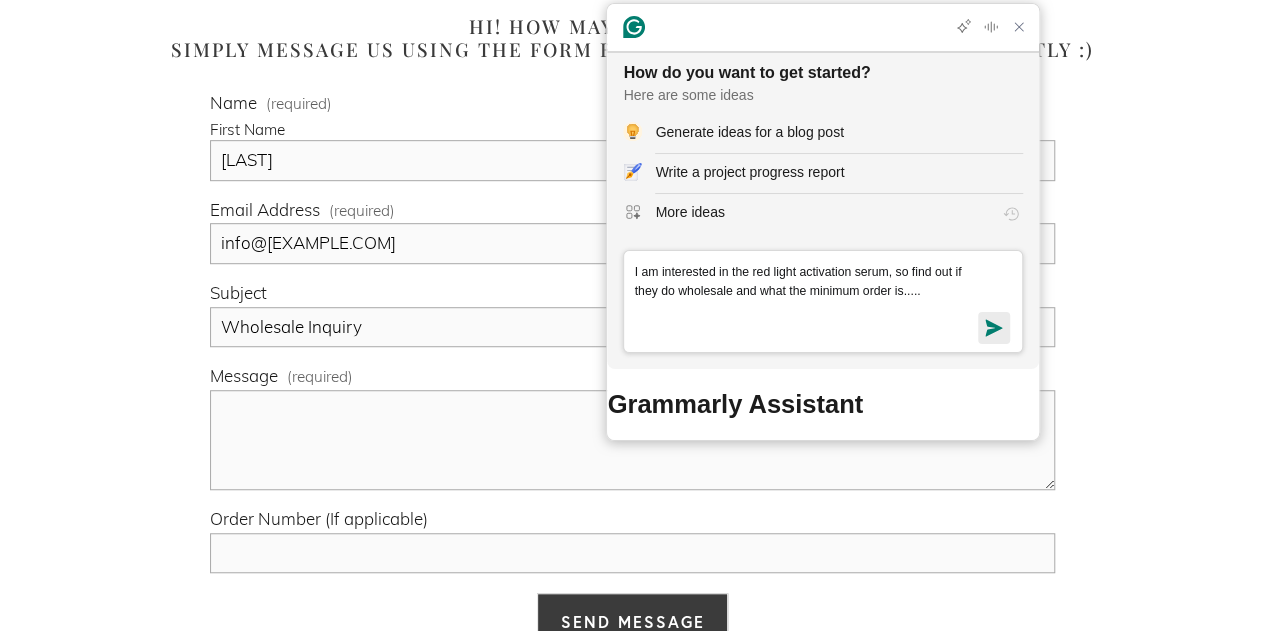 click 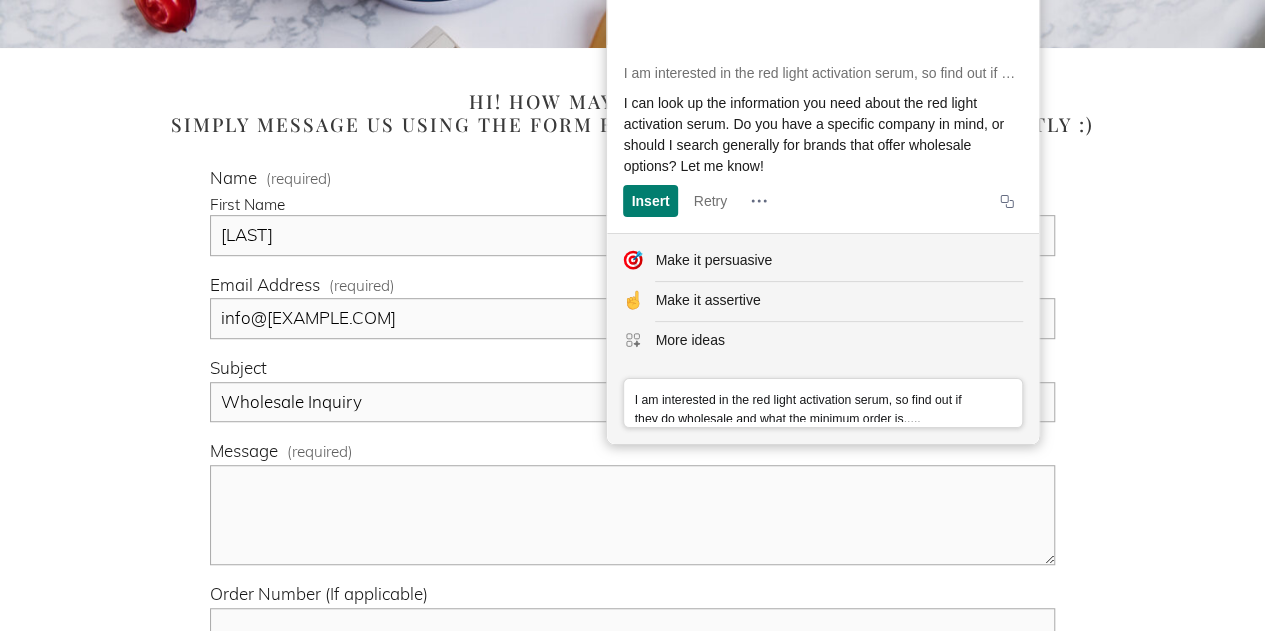 scroll, scrollTop: 400, scrollLeft: 0, axis: vertical 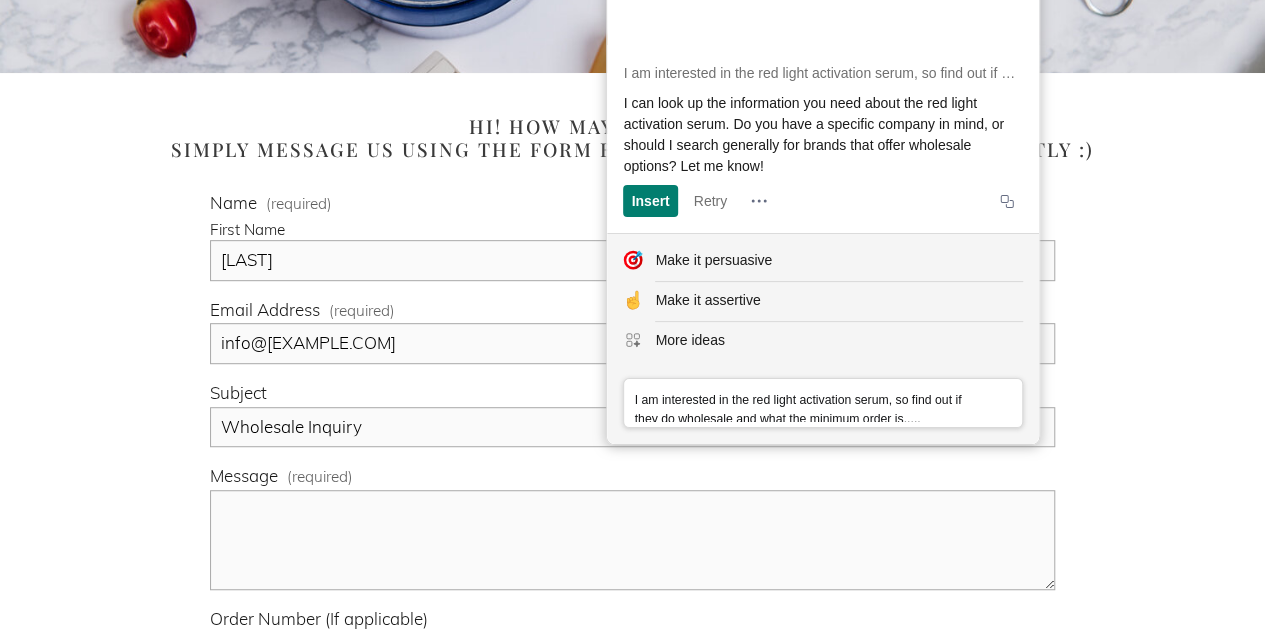 click on "I am interested in the red light activation serum, so find out if they do wholesale and what the minimum order is....." at bounding box center (823, 403) 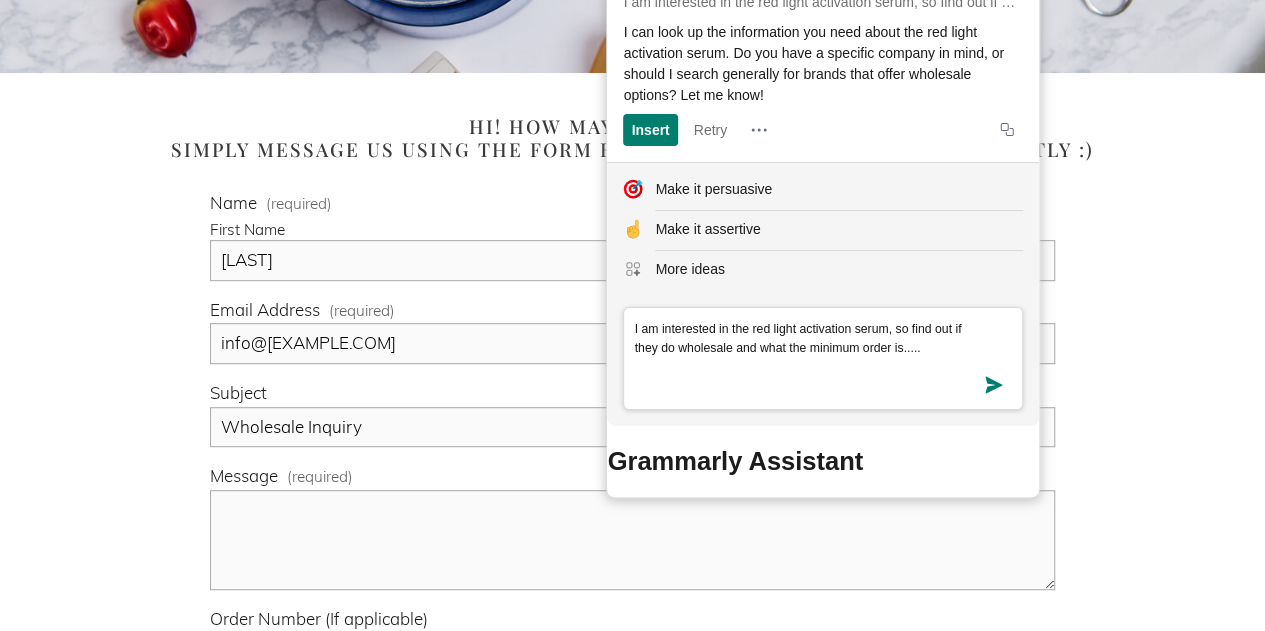click on "I am interested in the red light activation serum, so find out if they do wholesale and what the minimum order is....." at bounding box center [823, 357] 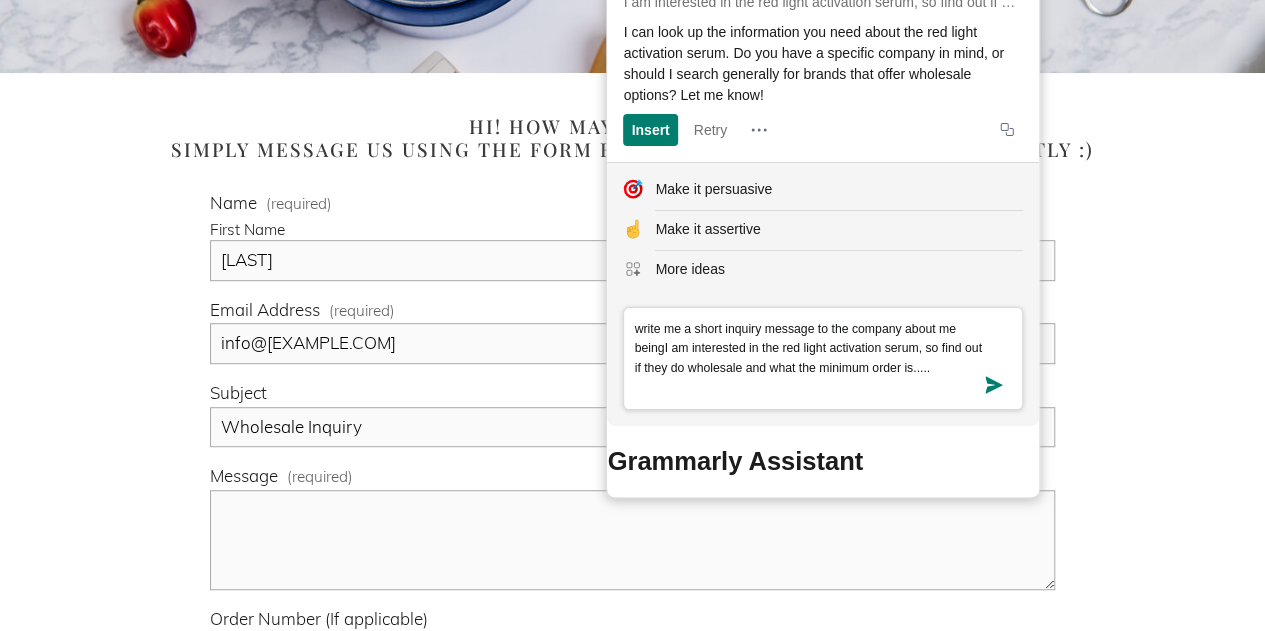 type on "write me a short inquiry message to the company about me being I am interested in the red light activation serum, so find out if they do wholesale and what the minimum order is....." 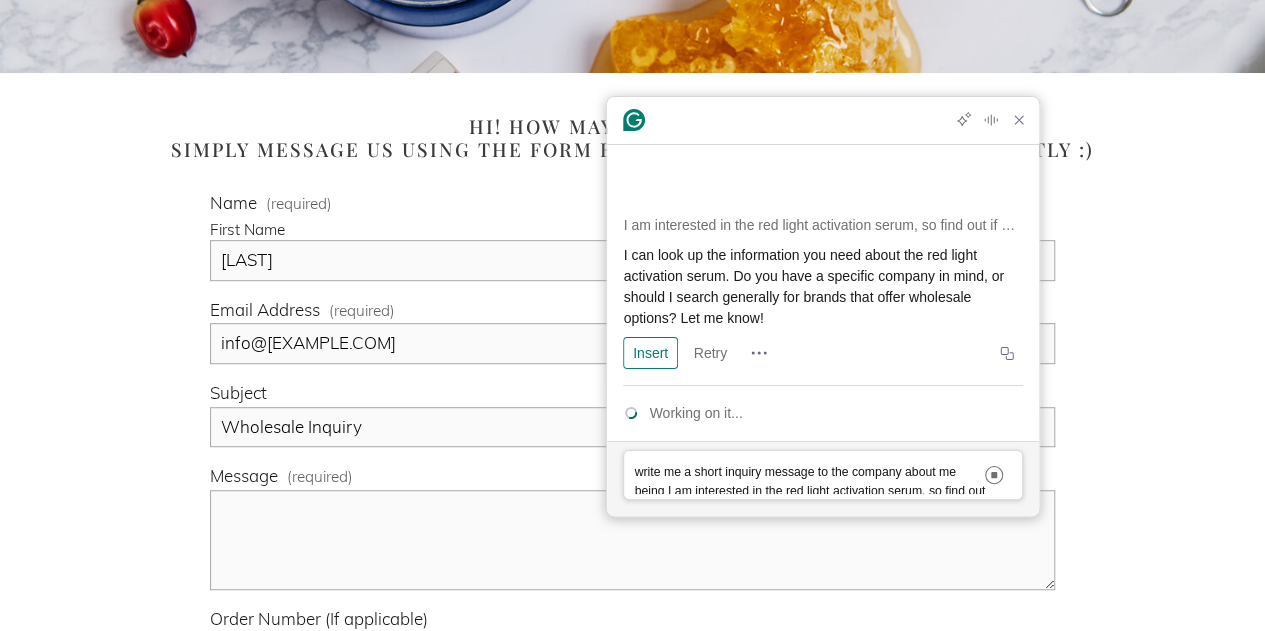 type 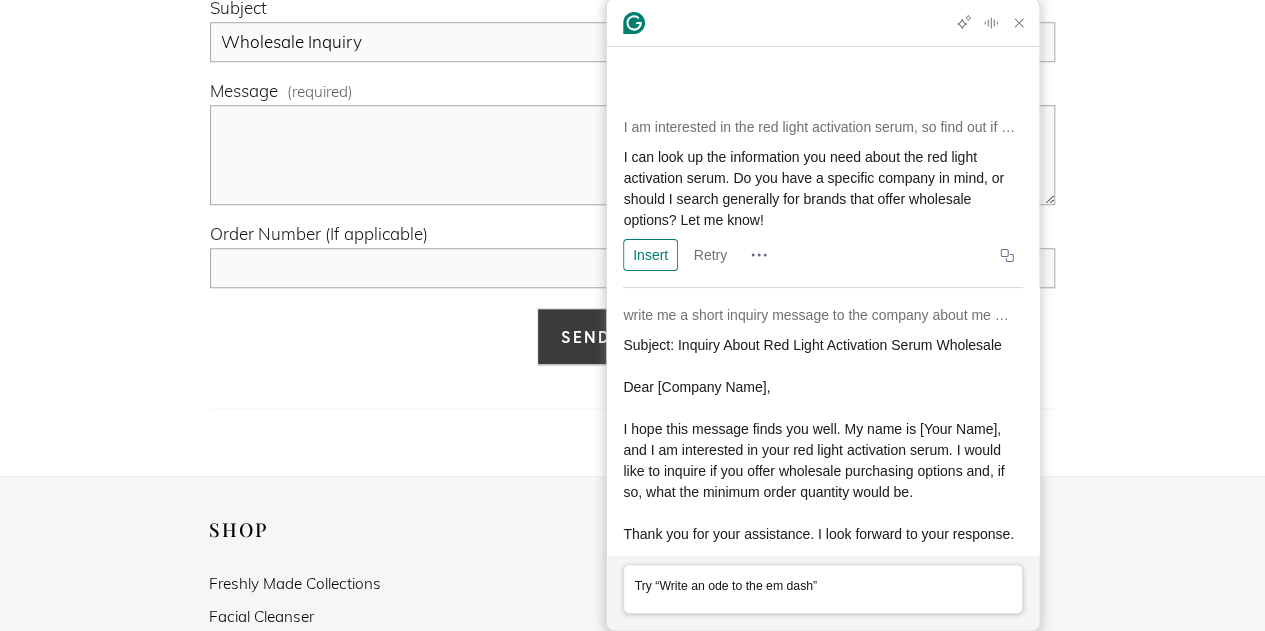 scroll, scrollTop: 800, scrollLeft: 0, axis: vertical 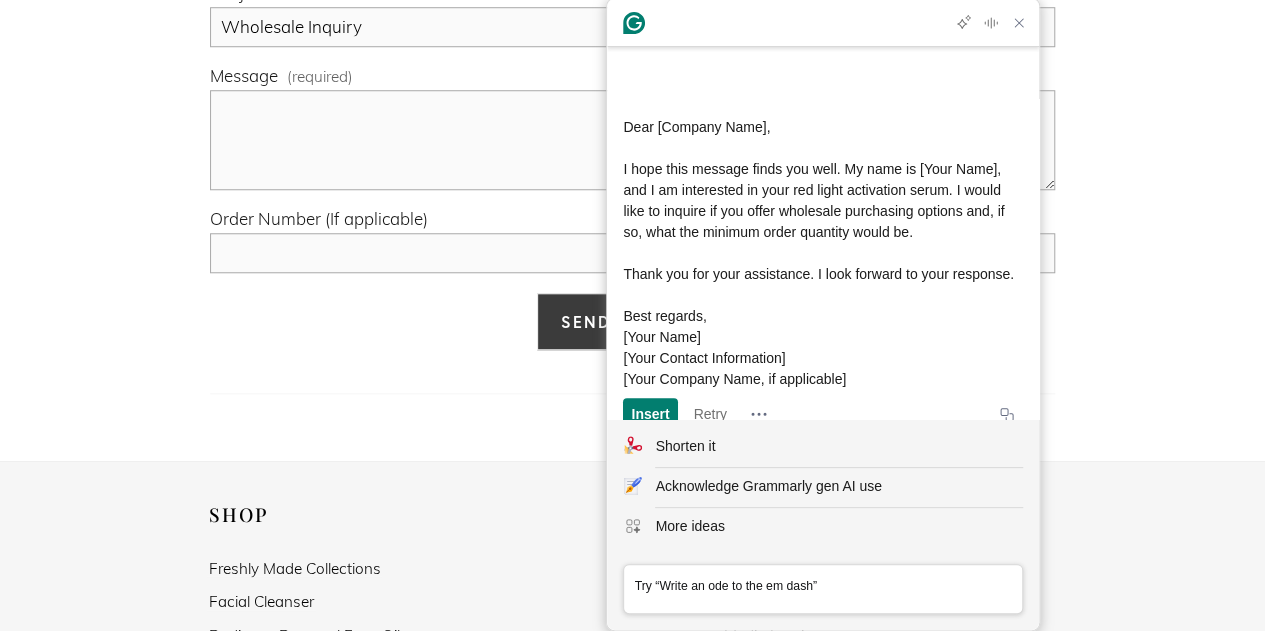 click on "Subject: Inquiry About Red Light Activation Serum Wholesale
Dear [Company Name],
I hope this message finds you well. My name is [Your Name], and I am interested in your red light activation serum. I would like to inquire if you offer wholesale purchasing options and, if so, what the minimum order quantity would be.
Thank you for your assistance. I look forward to your response.
Best regards,
[Your Name]
[Your Contact Information]
[Your Company Name, if applicable]" 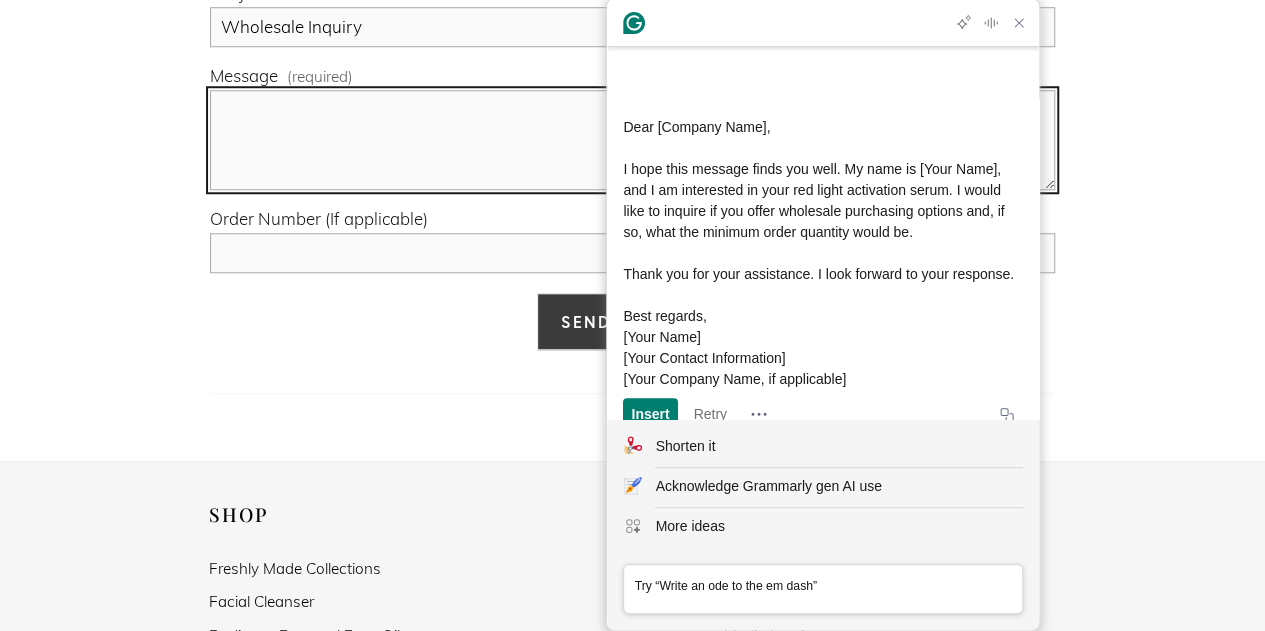 click on "Message (required)" at bounding box center (632, 140) 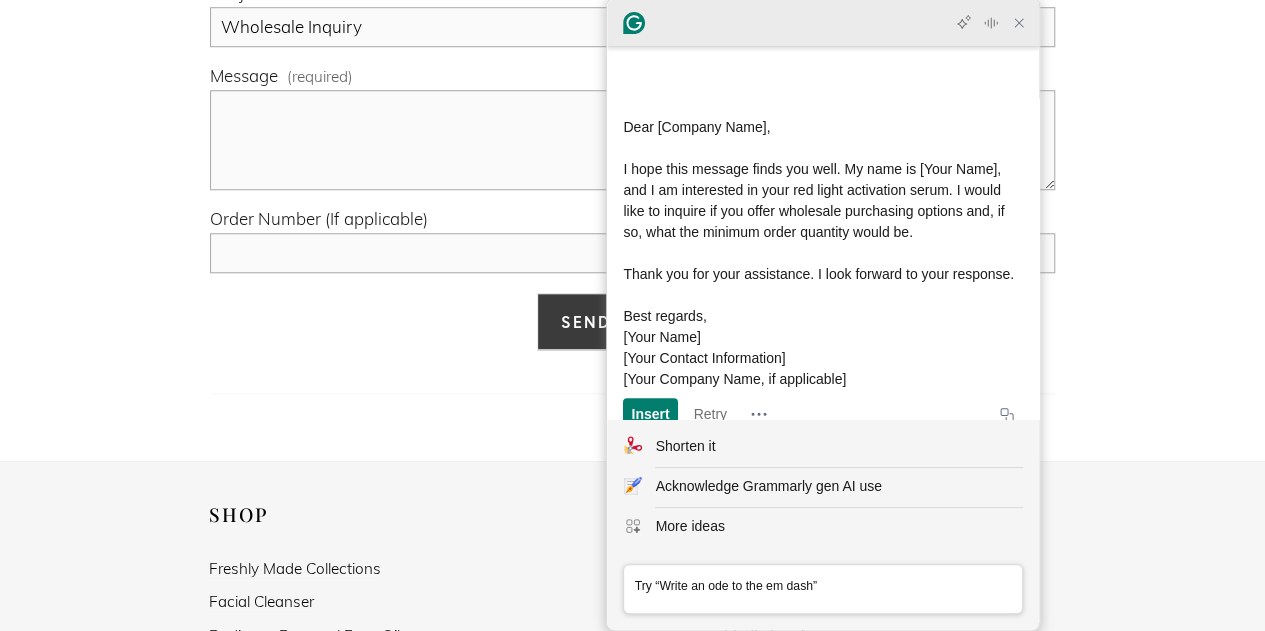 click 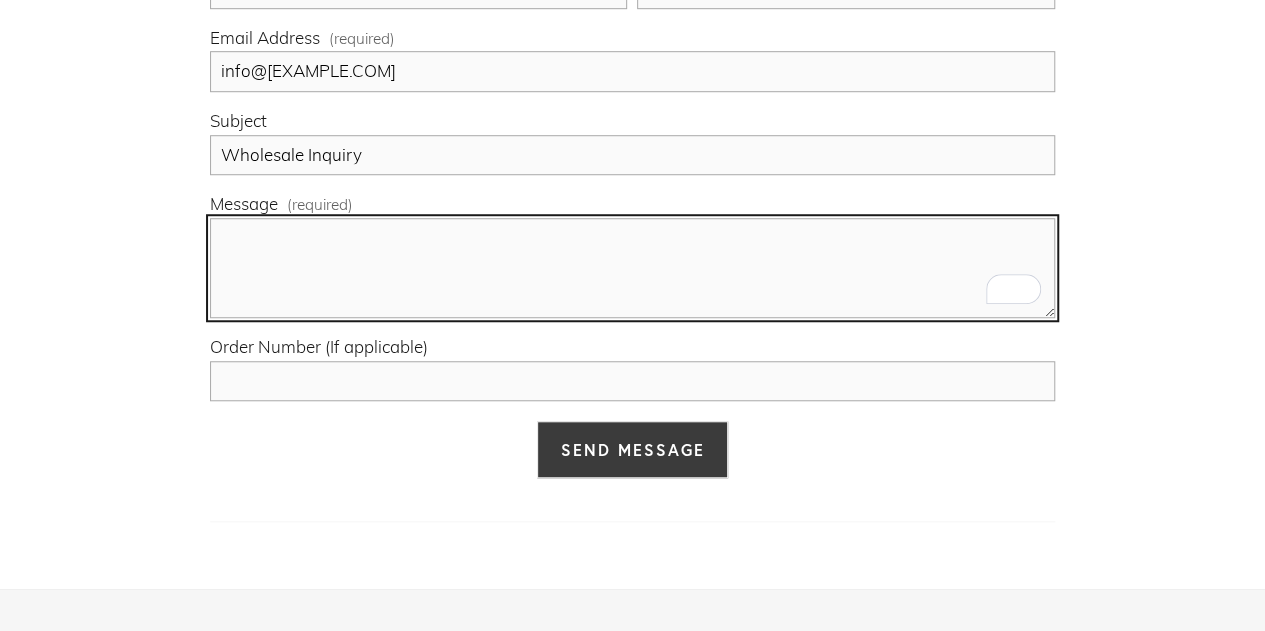 scroll, scrollTop: 600, scrollLeft: 0, axis: vertical 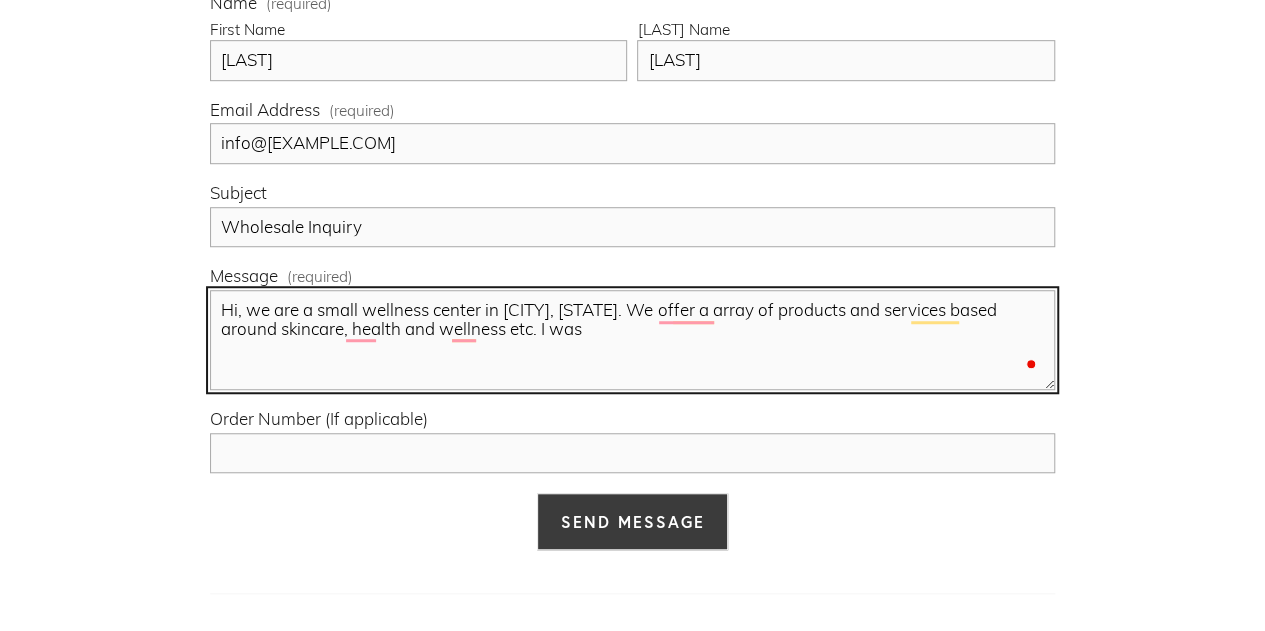 paste on "I am interested in your red light activation serum. I would like to inquire if you offer wholesale purchasing options and, if so, what the minimum order quantity would be." 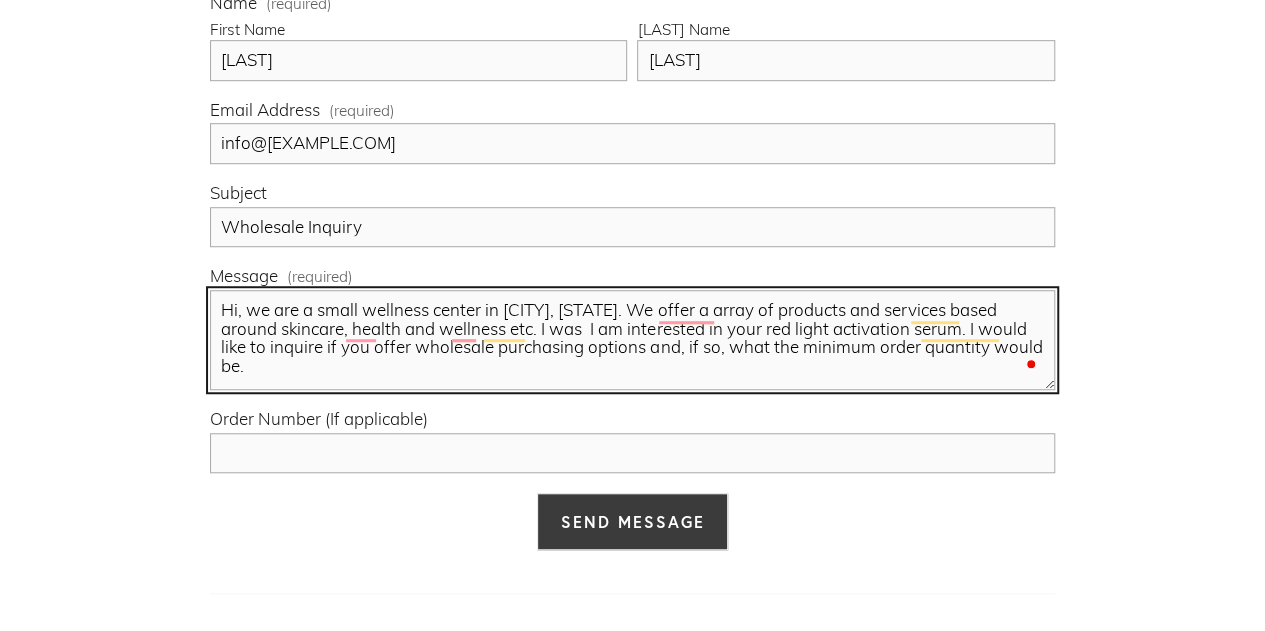 click on "Hi, we are a small wellness center in [CITY], [STATE]. We offer a array of products and services based around skincare, health and wellness etc. I was  I am interested in your red light activation serum. I would like to inquire if you offer wholesale purchasing options and, if so, what the minimum order quantity would be." at bounding box center (632, 340) 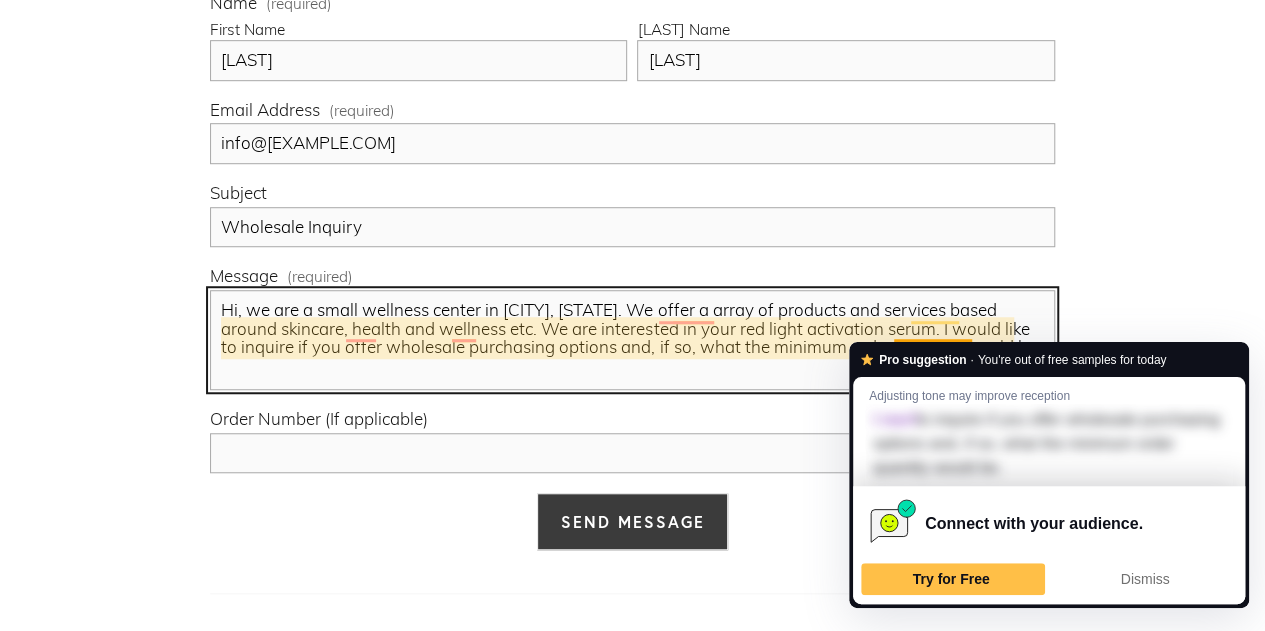 click on "Hi, we are a small wellness center in [CITY], [STATE]. We offer a array of products and services based around skincare, health and wellness etc. We are interested in your red light activation serum. I would like to inquire if you offer wholesale purchasing options and, if so, what the minimum order quantity would be." at bounding box center [632, 340] 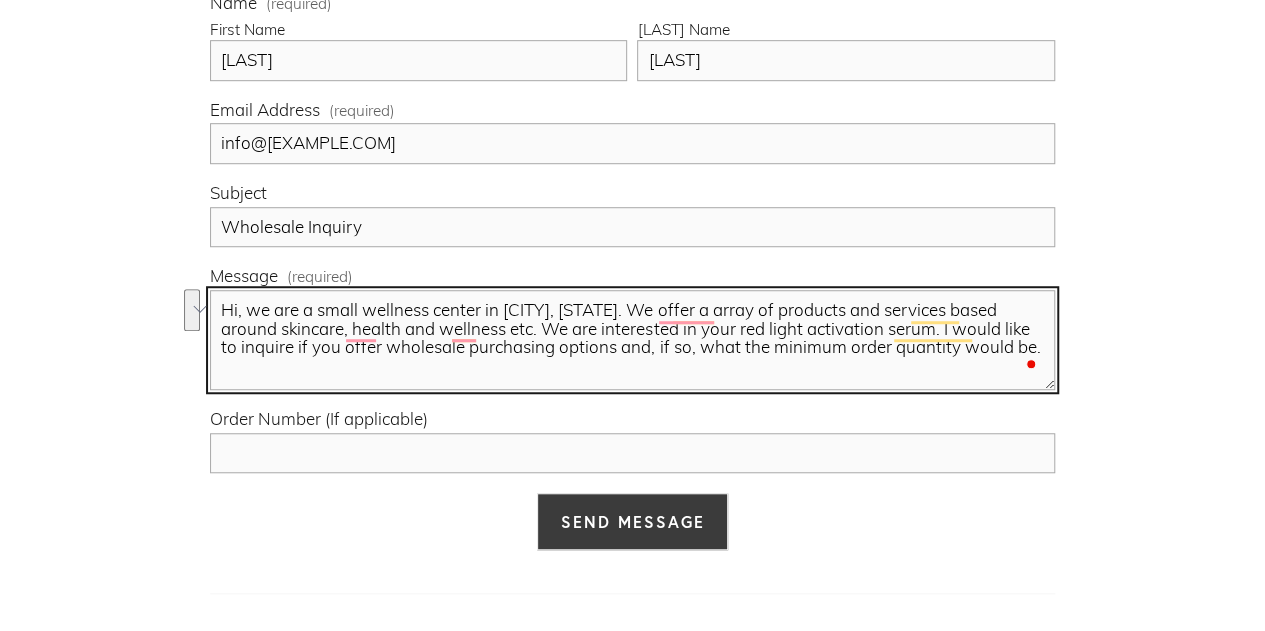 click on "Hi, we are a small wellness center in [CITY], [STATE]. We offer a array of products and services based around skincare, health and wellness etc. We are interested in your red light activation serum. I would like to inquire if you offer wholesale purchasing options and, if so, what the minimum order quantity would be." at bounding box center [632, 340] 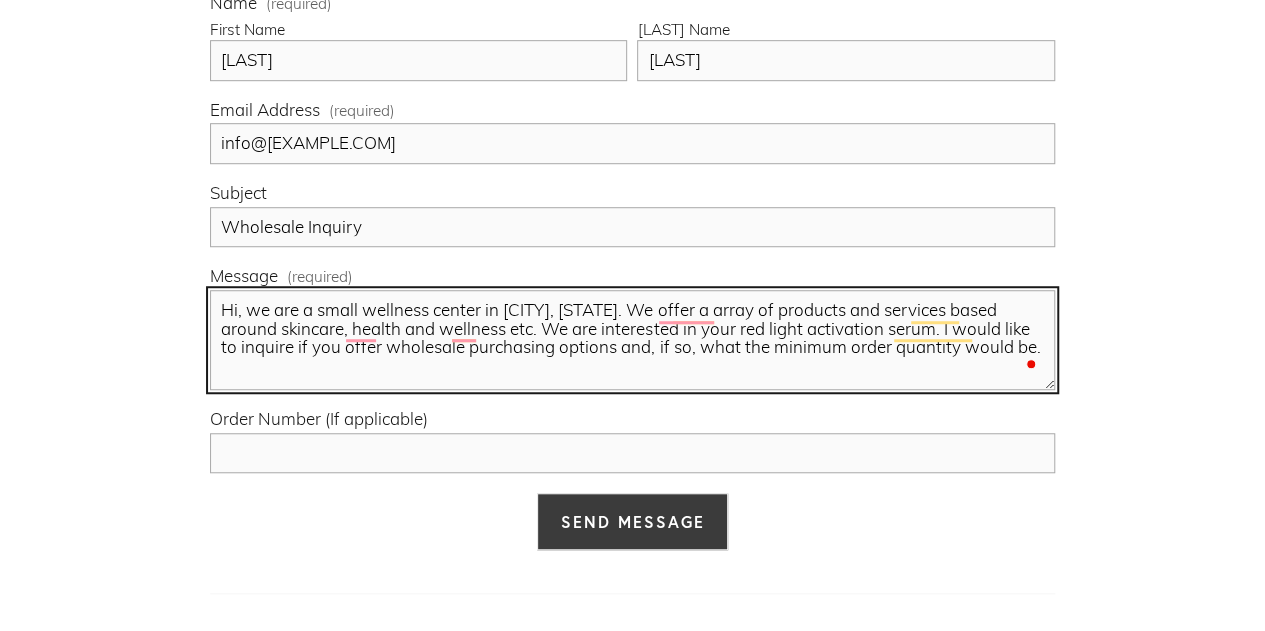 drag, startPoint x: 271, startPoint y: 345, endPoint x: 888, endPoint y: 336, distance: 617.0656 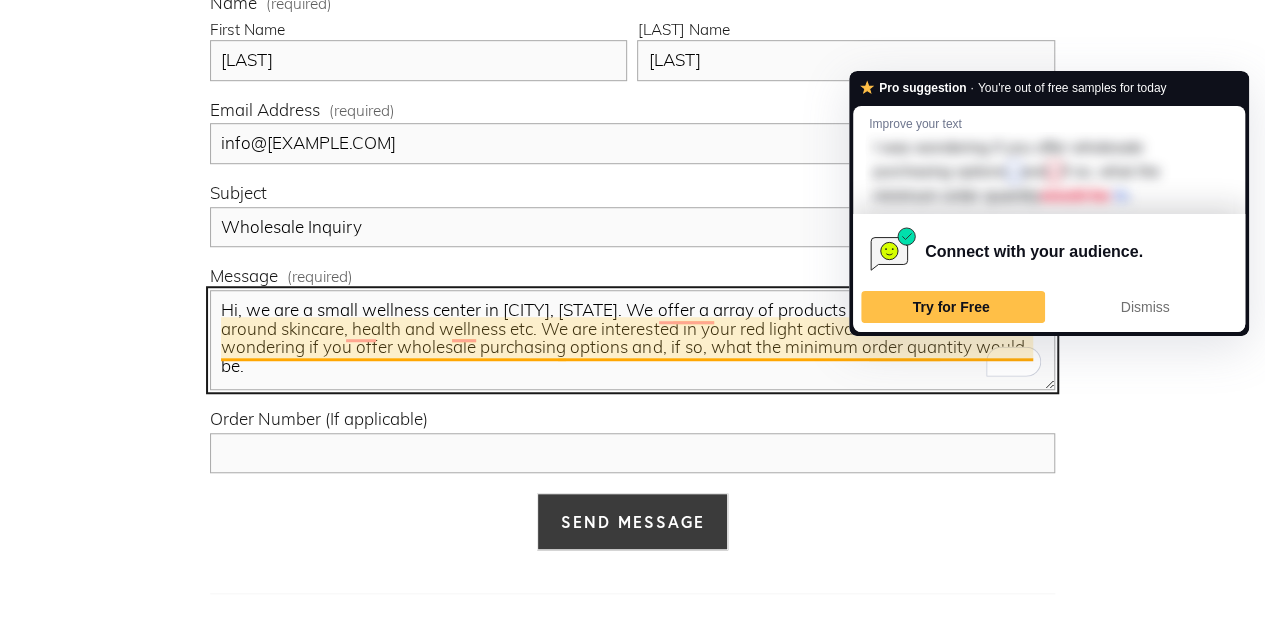 click on "Hi, we are a small wellness center in [CITY], [STATE]. We offer a array of products and services based around skincare, health and wellness etc. We are interested in your red light activation serum. I was wondering if you offer wholesale purchasing options and, if so, what the minimum order quantity would be." at bounding box center [632, 340] 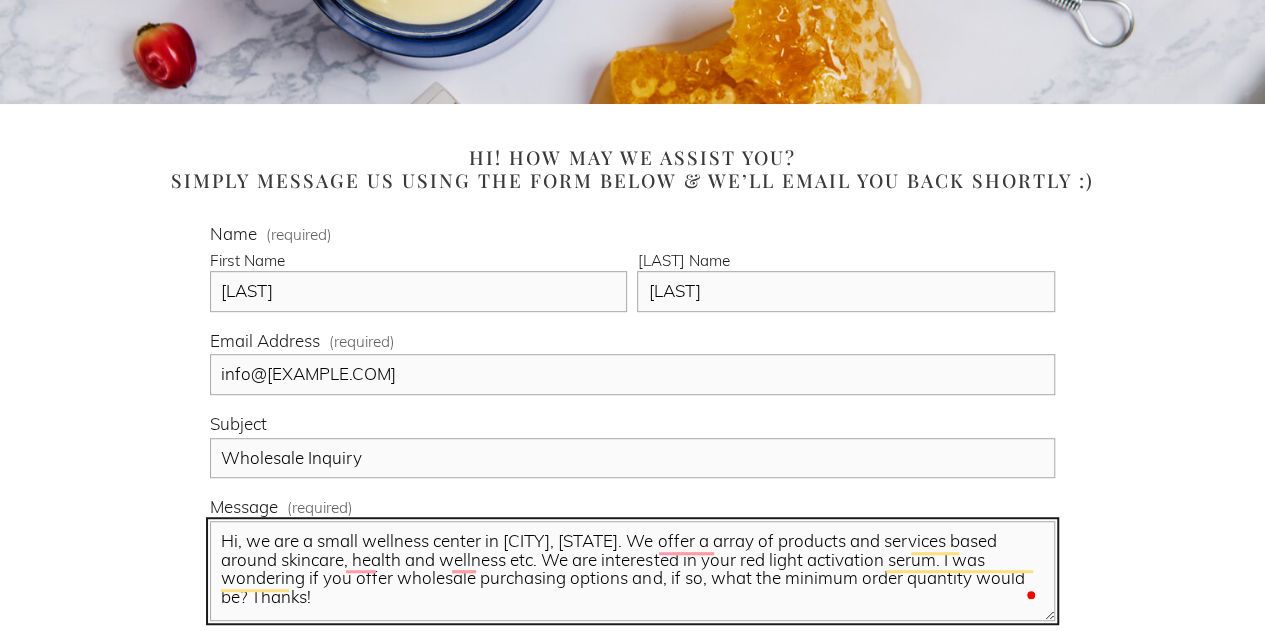 scroll, scrollTop: 300, scrollLeft: 0, axis: vertical 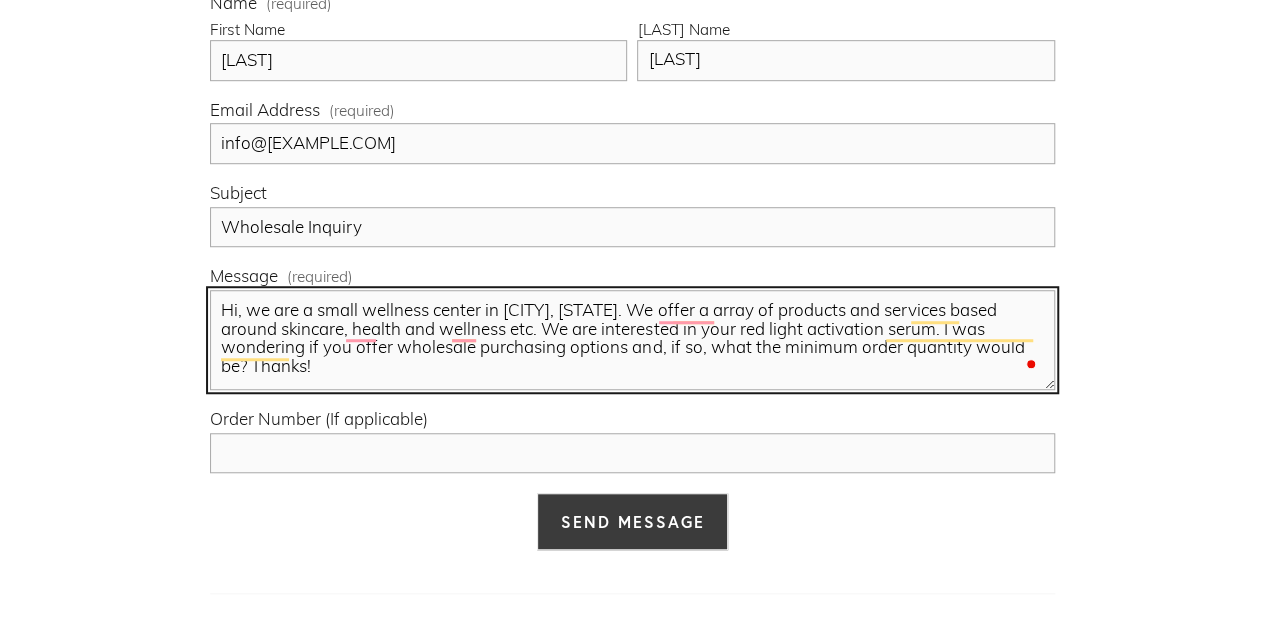 type on "Hi, we are a small wellness center in [CITY], [STATE]. We offer a array of products and services based around skincare, health and wellness etc. We are interested in your red light activation serum. I was wondering if you offer wholesale purchasing options and, if so, what the minimum order quantity would be? Thanks!" 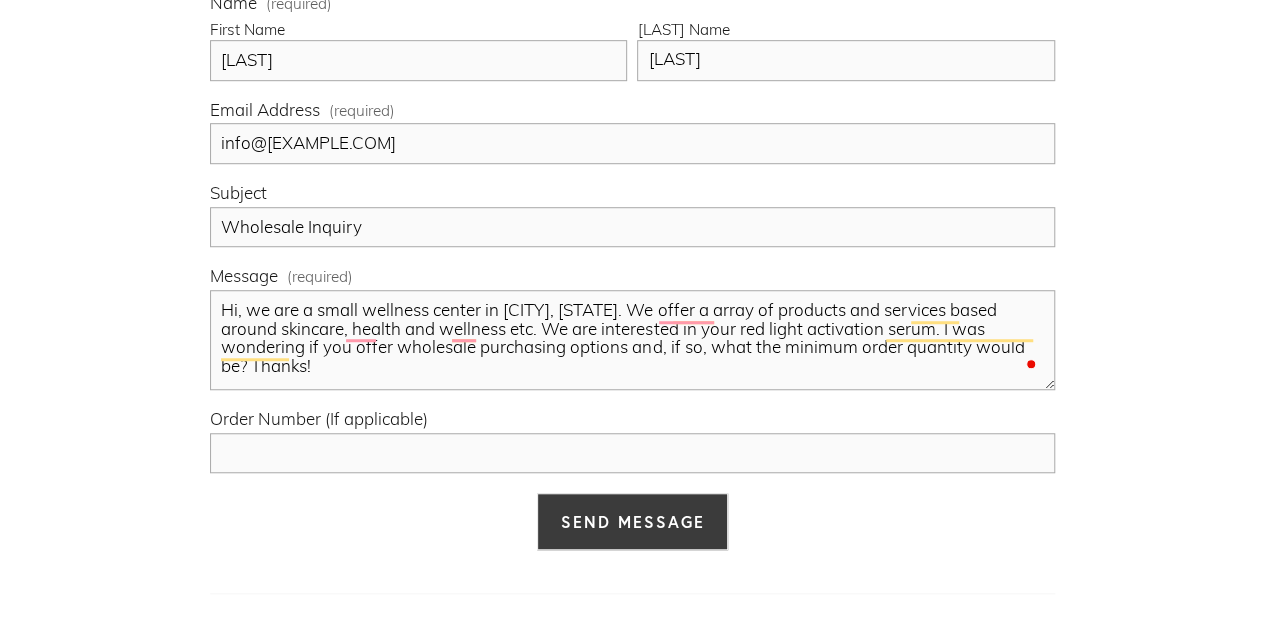click on "Send Message" at bounding box center [632, 521] 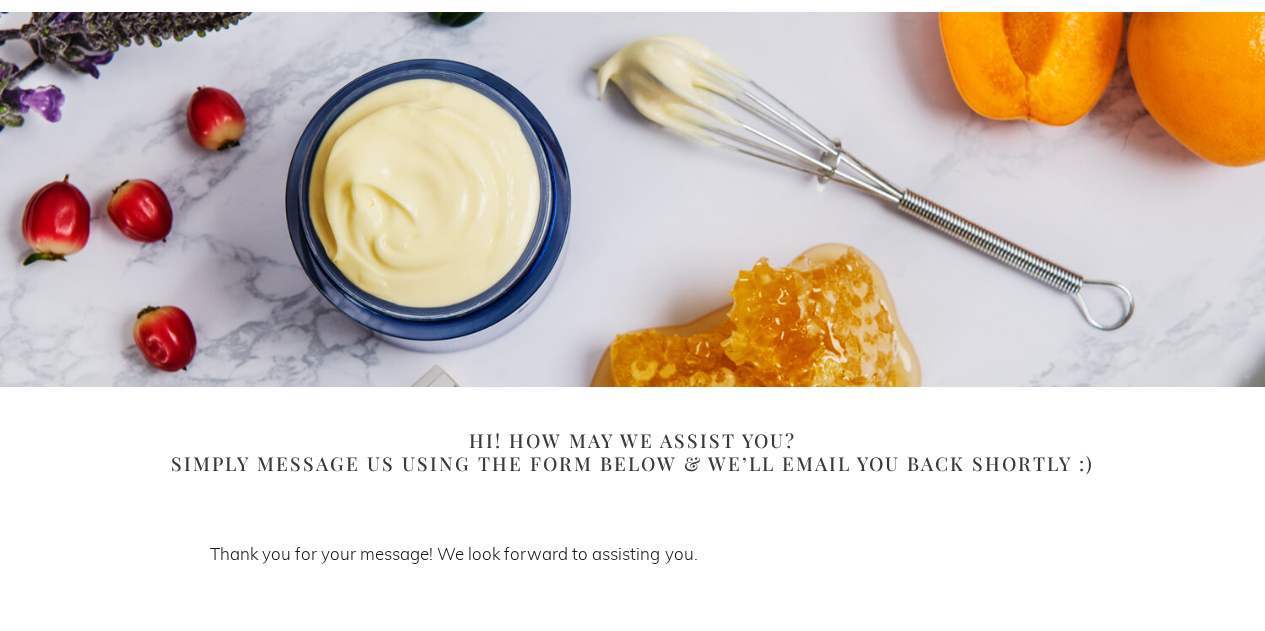 scroll, scrollTop: 0, scrollLeft: 0, axis: both 